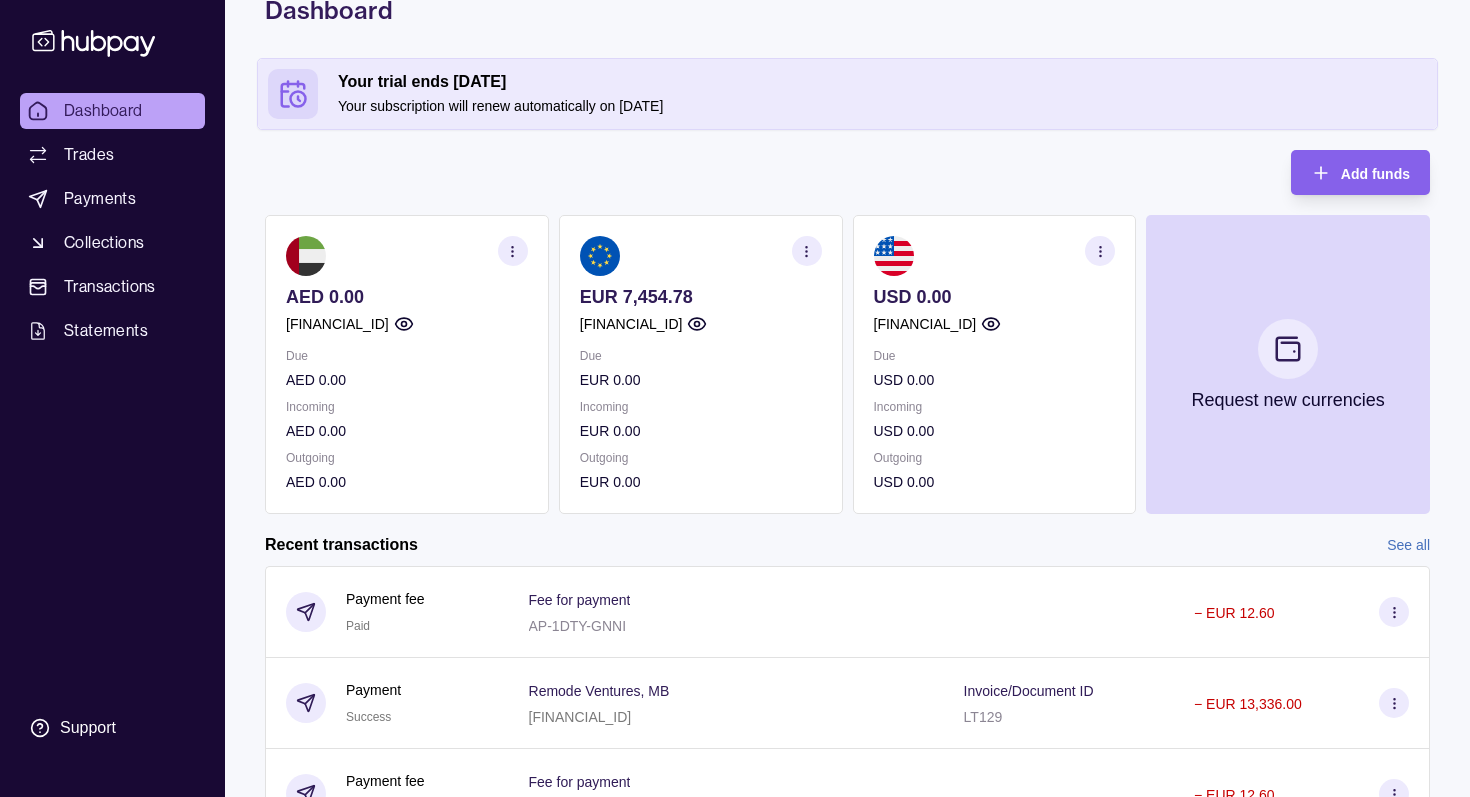 scroll, scrollTop: 227, scrollLeft: 0, axis: vertical 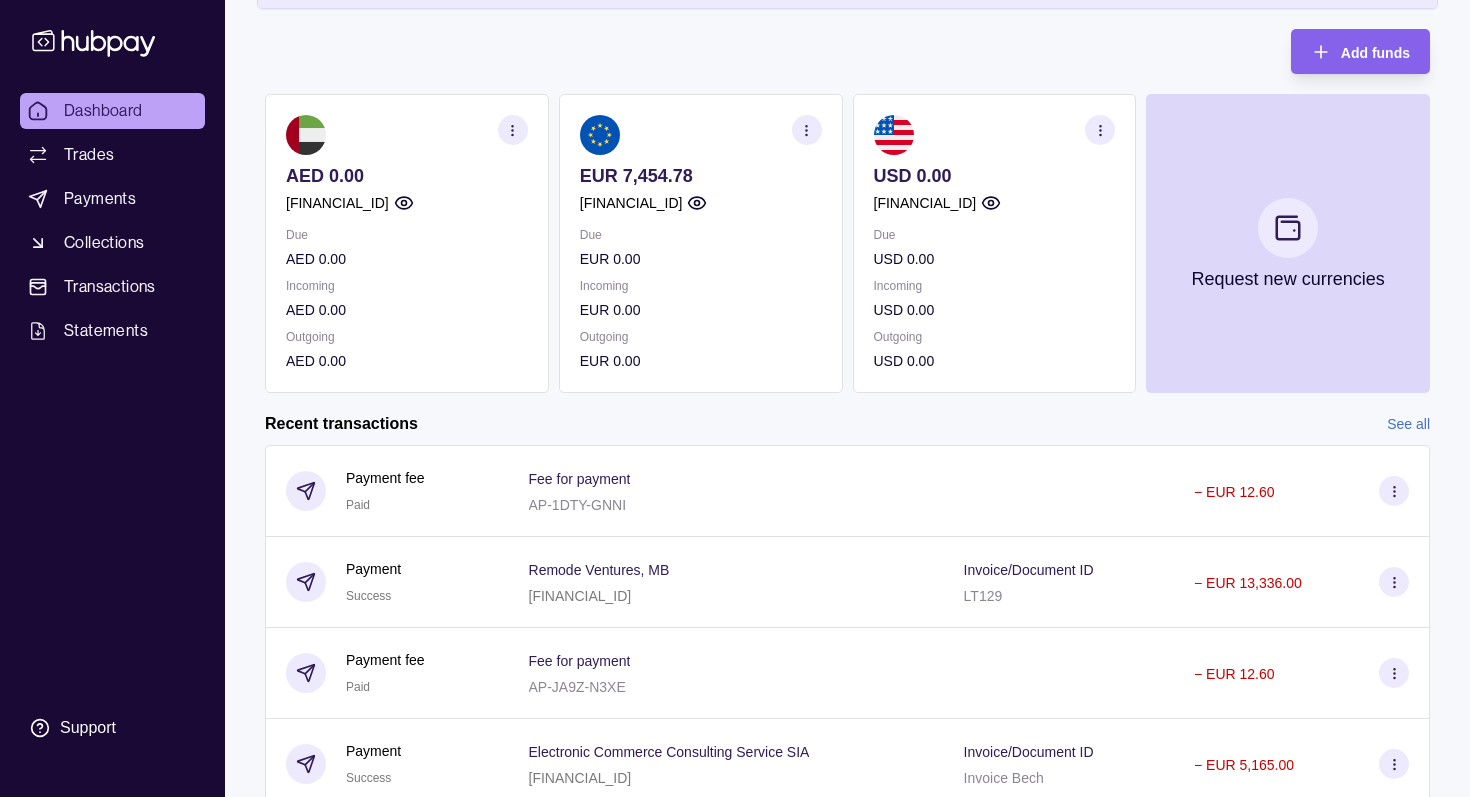 click on "See all" at bounding box center [1408, 424] 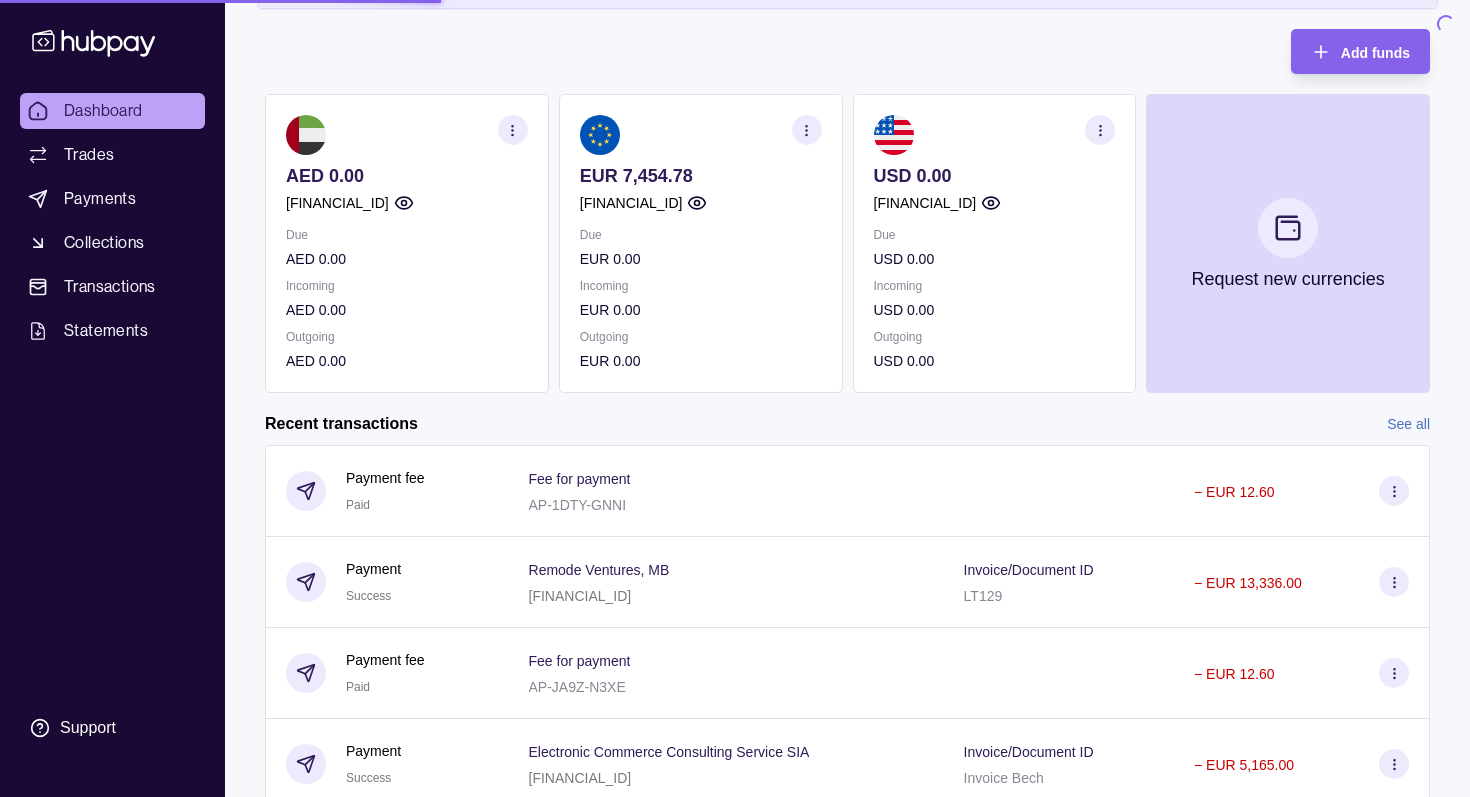 scroll, scrollTop: 0, scrollLeft: 0, axis: both 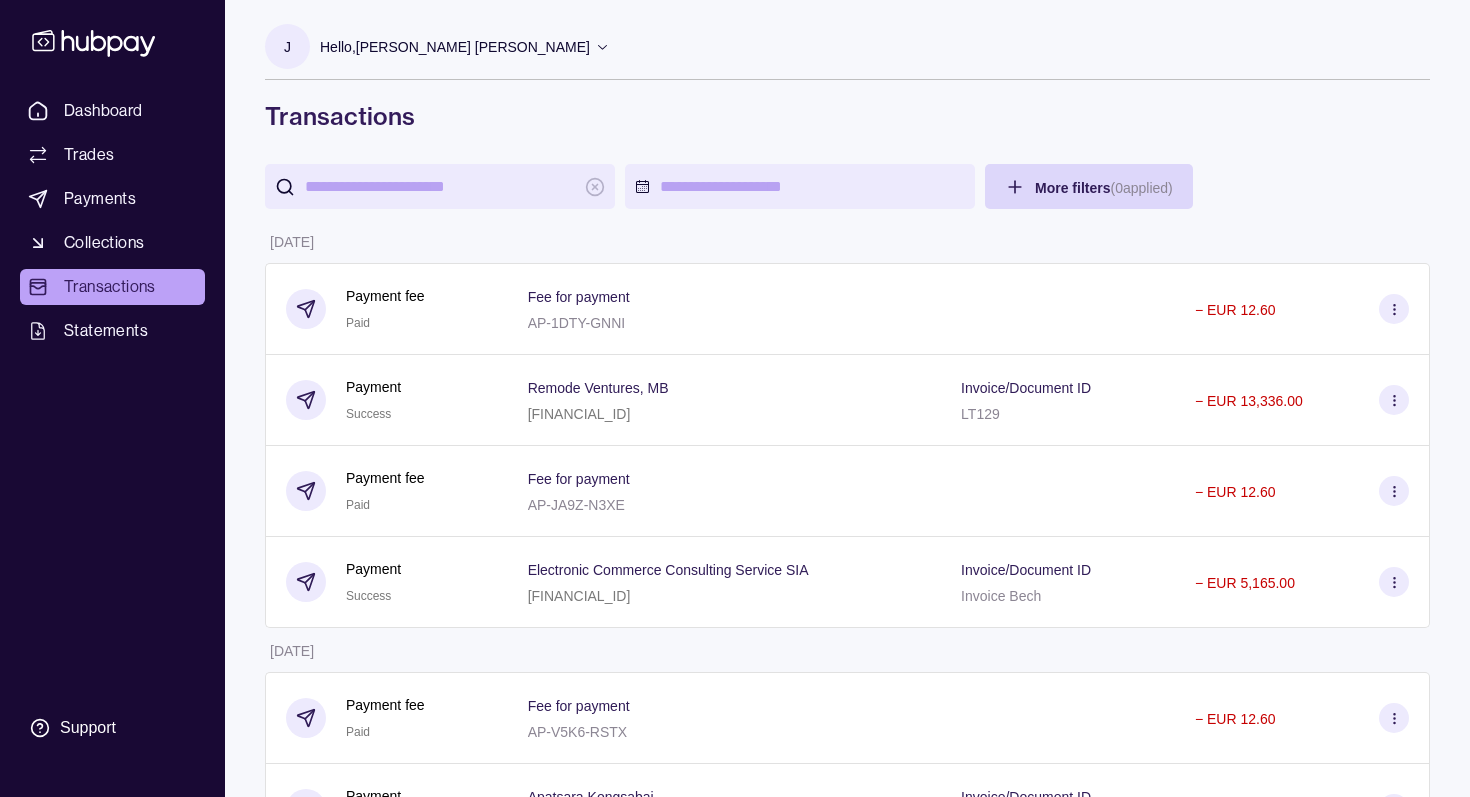 click on "Dashboard Trades Payments Collections Transactions Statements Support J Hello,  [PERSON_NAME] [PERSON_NAME] E COM FZCO Account Terms and conditions Privacy policy Sign out Transactions More filters  ( 0  applied) Details Amount [DATE] Payment fee Paid Fee for payment AP-1DTY-GNNI −   EUR 12.60 Payment Success Remode Ventures, MB [FINANCIAL_ID] Invoice/Document ID LT129 −   EUR 13,336.00 Payment fee Paid Fee for payment AP-JA9Z-N3XE −   EUR 12.60 Payment Success Electronic Commerce Consulting Service SIA [FINANCIAL_ID] Invoice/Document ID Invoice Bech −   EUR 5,165.00 [DATE] Payment fee Paid Fee for payment AP-V5K6-RSTX −   EUR 12.60 Payment Success Apatsara Kongsabai [FINANCIAL_ID] Invoice/Document ID – −   EUR 890.00 [DATE] Payment fee Paid Fee for payment AP-UTAV-9APL −   EUR 12.60 Payment Success Electronic Commerce Consulting Service SIA [FINANCIAL_ID] Invoice/Document ID Invoice Bech −   EUR 6,180.00 [DATE] Payment fee Paid Fee for payment −" at bounding box center (735, 1264) 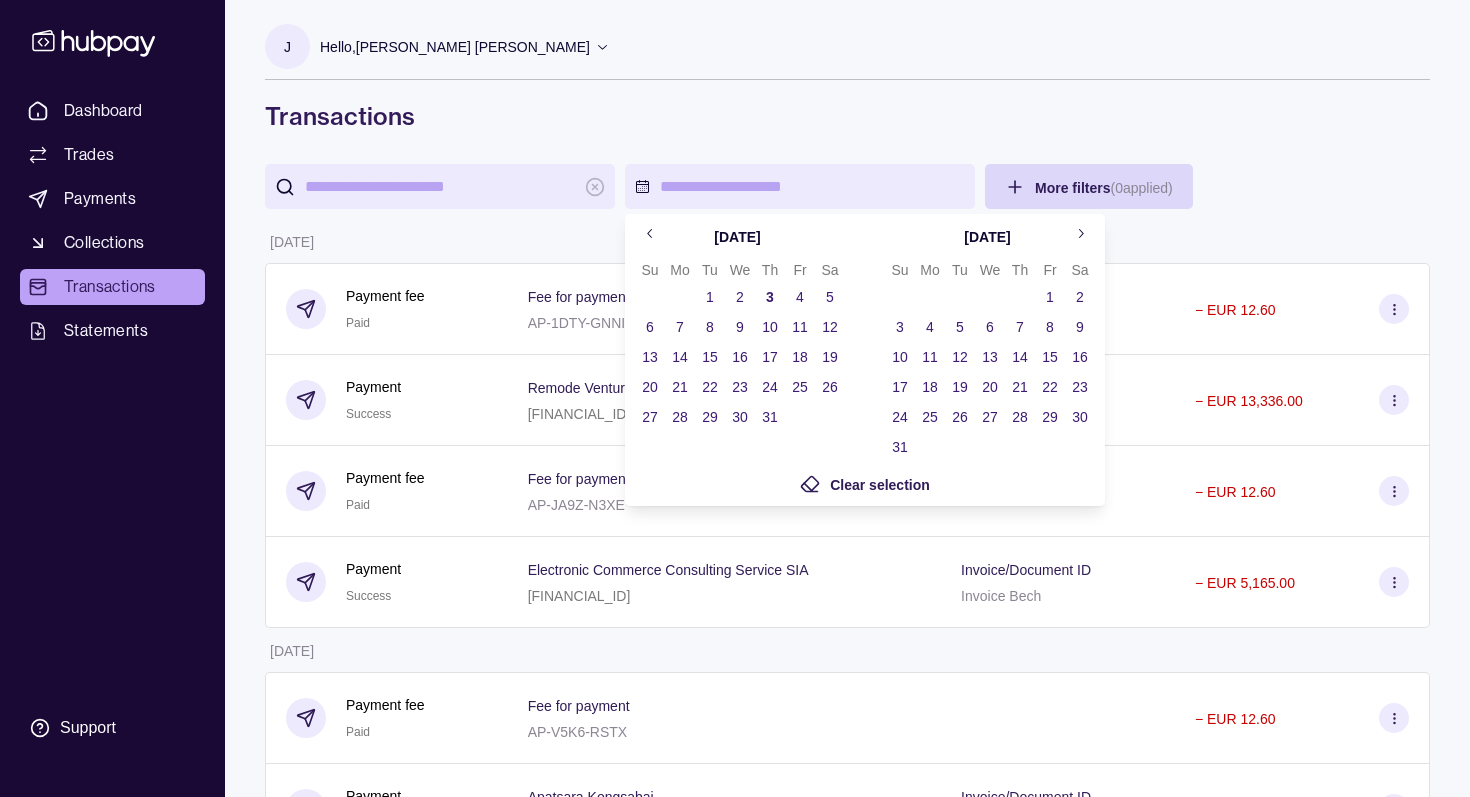 click at bounding box center [650, 235] 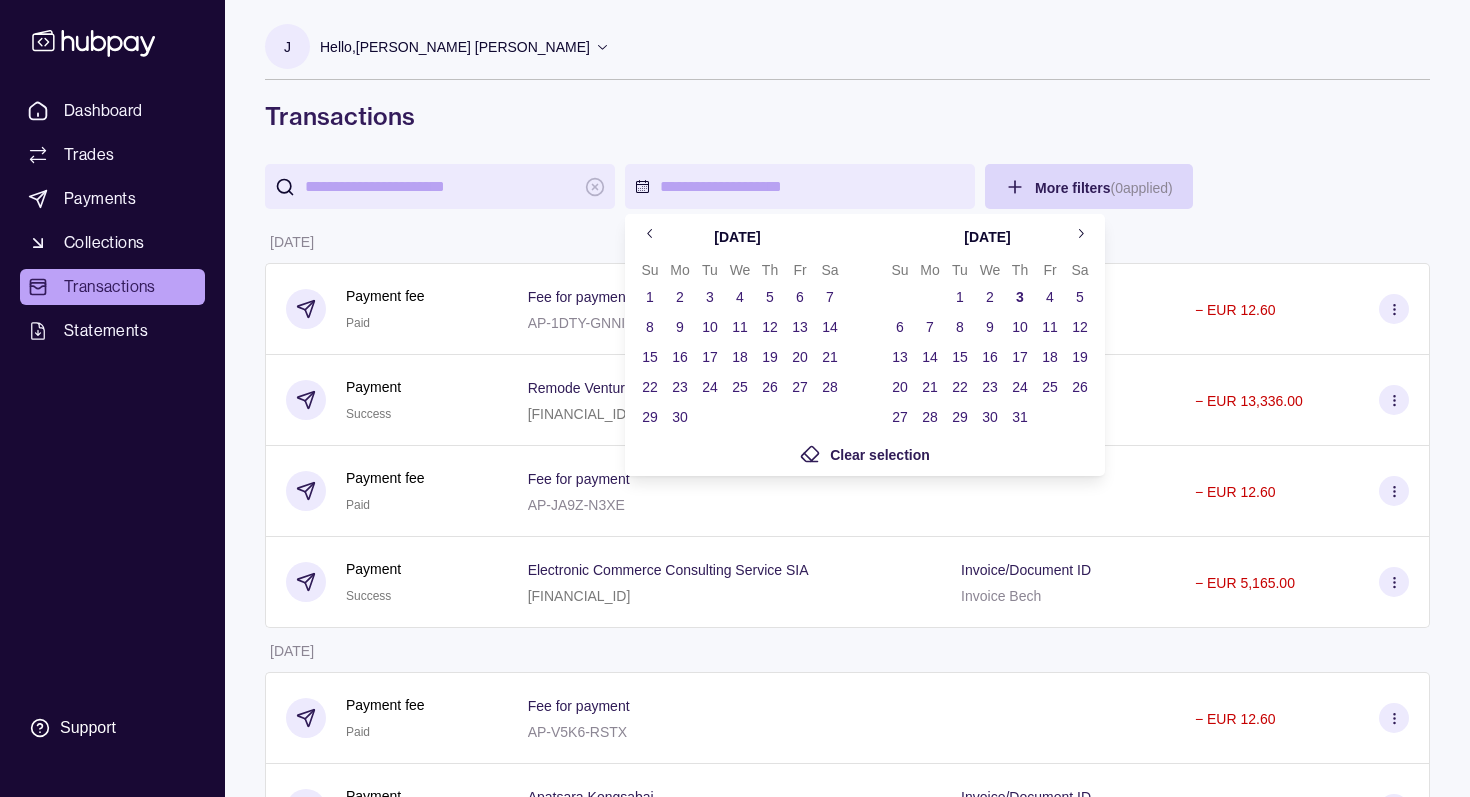 click on "Dashboard Trades Payments Collections Transactions Statements Support J Hello,  [PERSON_NAME] [PERSON_NAME] E COM FZCO Account Terms and conditions Privacy policy Sign out Transactions More filters  ( 0  applied) Details Amount [DATE] Payment fee Paid Fee for payment AP-1DTY-GNNI −   EUR 12.60 Payment Success Remode Ventures, MB [FINANCIAL_ID] Invoice/Document ID LT129 −   EUR 13,336.00 Payment fee Paid Fee for payment AP-JA9Z-N3XE −   EUR 12.60 Payment Success Electronic Commerce Consulting Service SIA [FINANCIAL_ID] Invoice/Document ID Invoice Bech −   EUR 5,165.00 [DATE] Payment fee Paid Fee for payment AP-V5K6-RSTX −   EUR 12.60 Payment Success Apatsara Kongsabai [FINANCIAL_ID] Invoice/Document ID – −   EUR 890.00 [DATE] Payment fee Paid Fee for payment AP-UTAV-9APL −   EUR 12.60 Payment Success Electronic Commerce Consulting Service SIA [FINANCIAL_ID] Invoice/Document ID Invoice Bech −   EUR 6,180.00 [DATE] Payment fee Paid Fee for payment −" at bounding box center [735, 1264] 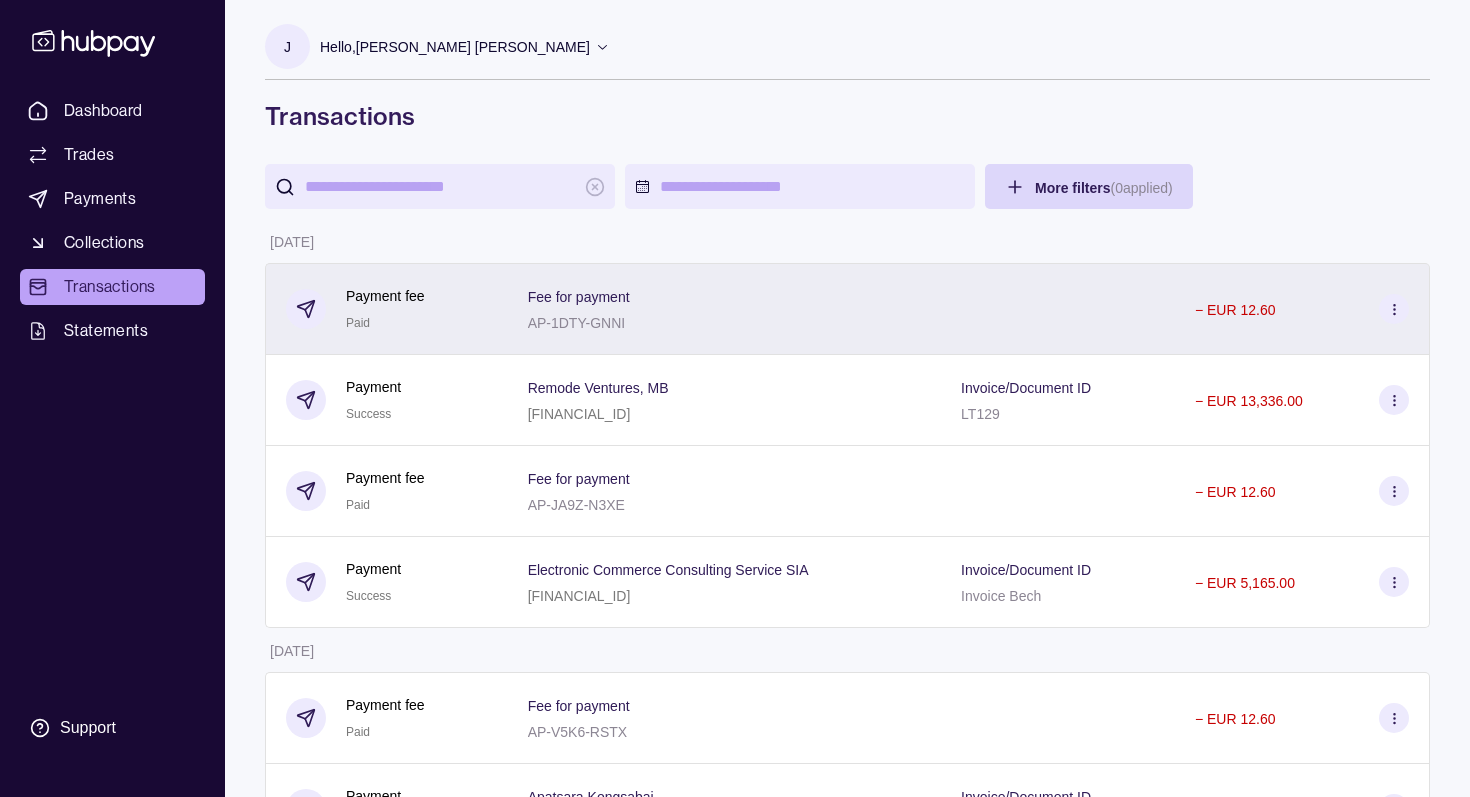 scroll, scrollTop: 461, scrollLeft: 0, axis: vertical 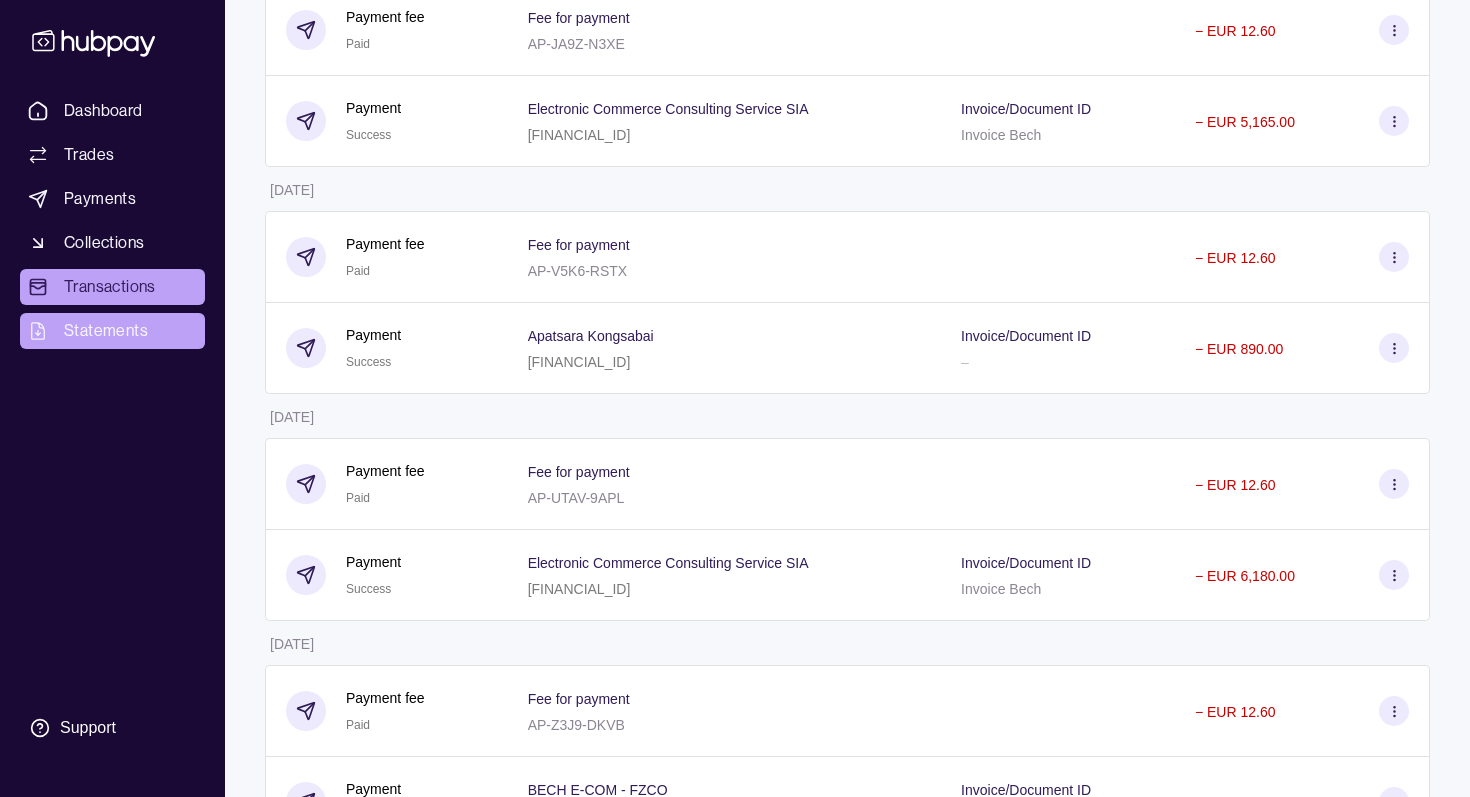 click on "Statements" at bounding box center (106, 331) 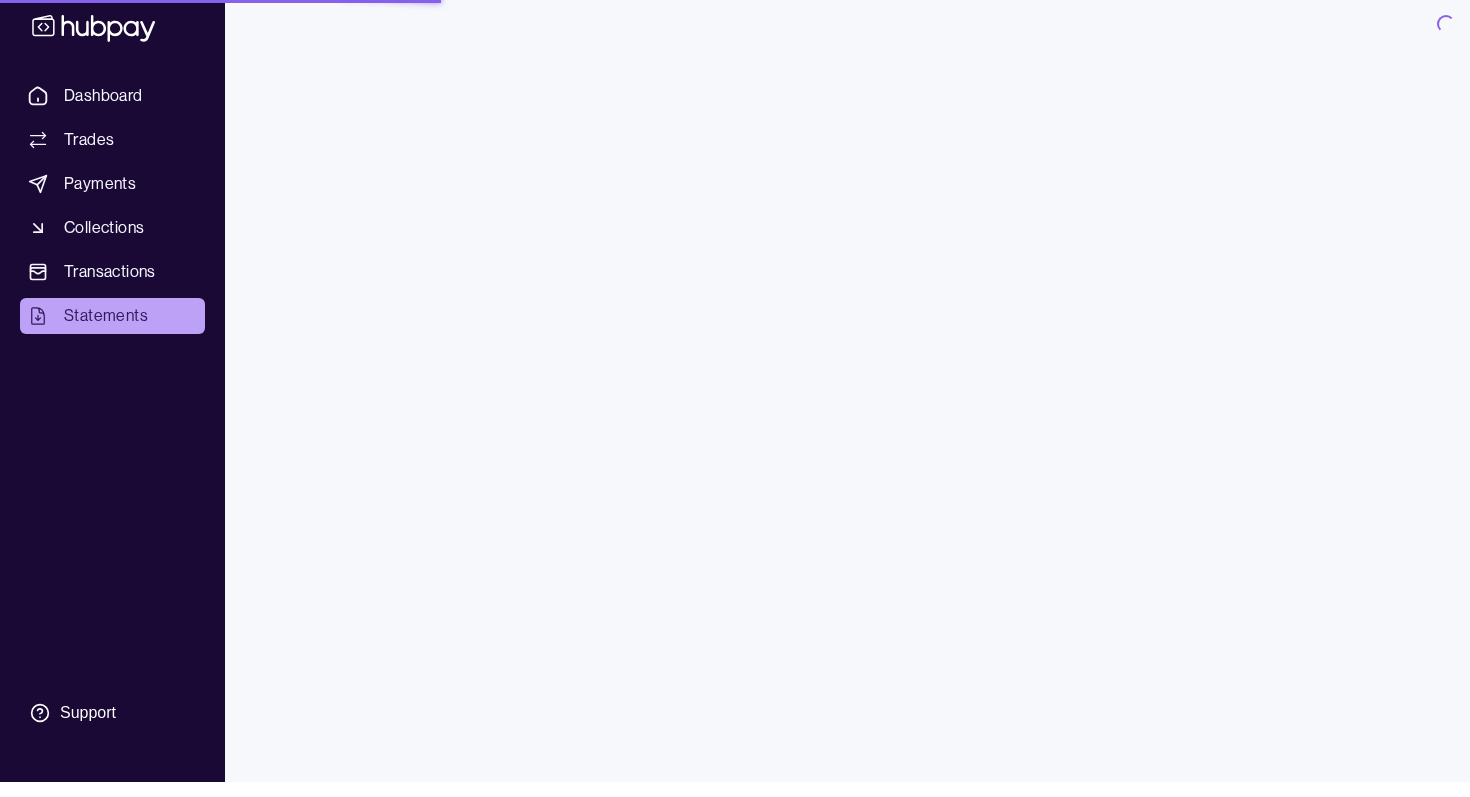 scroll, scrollTop: 0, scrollLeft: 0, axis: both 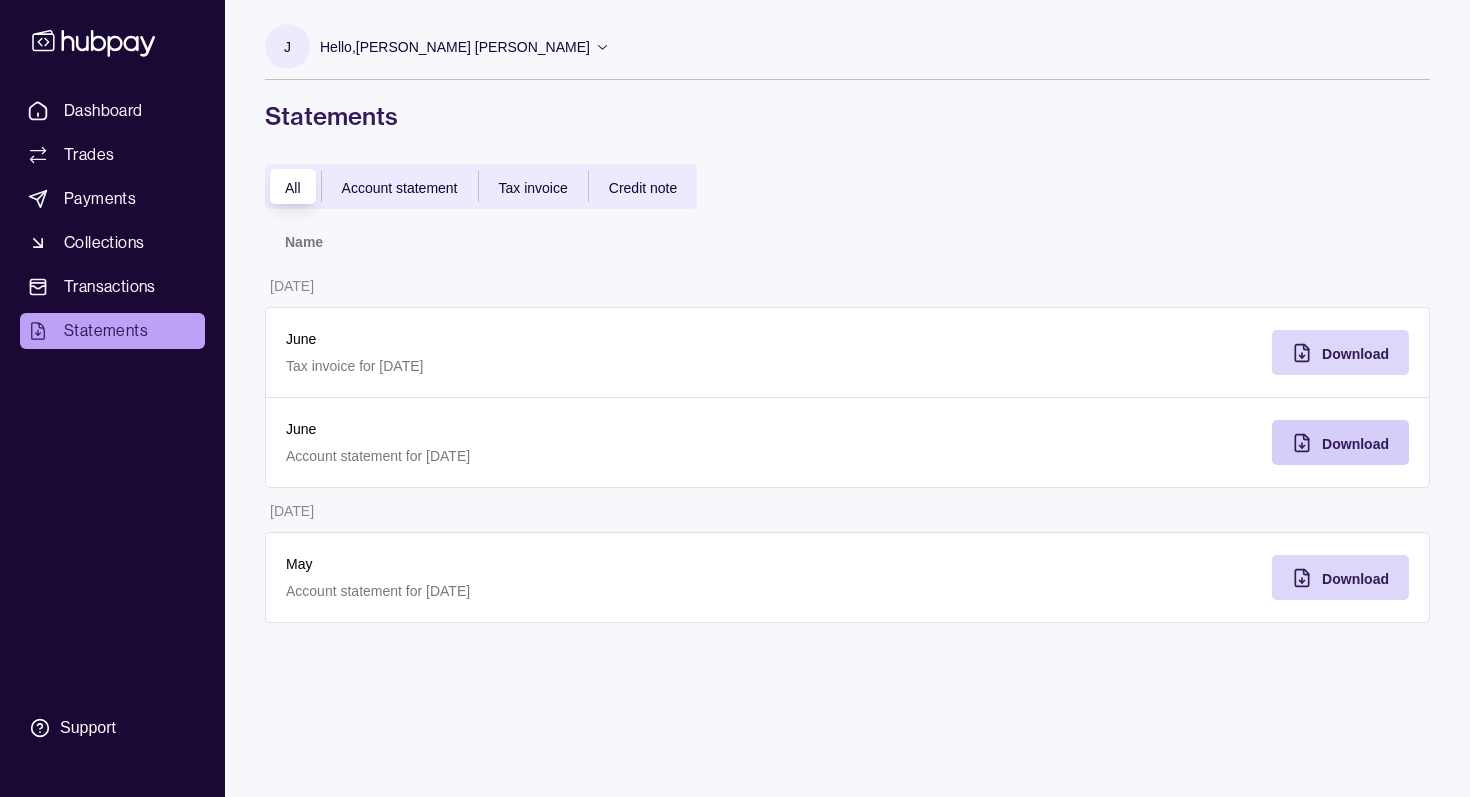click 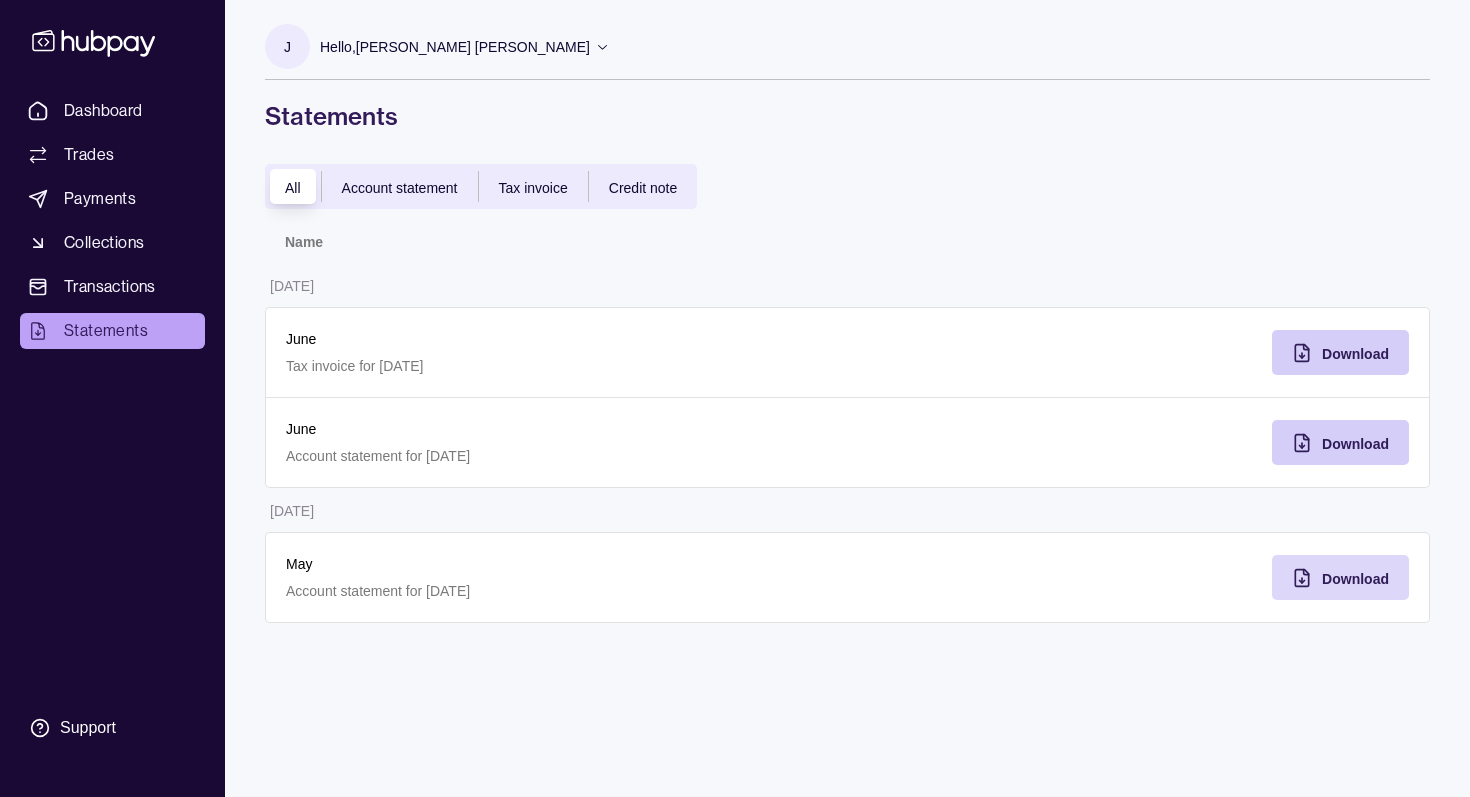 click on "Download" at bounding box center [1355, 354] 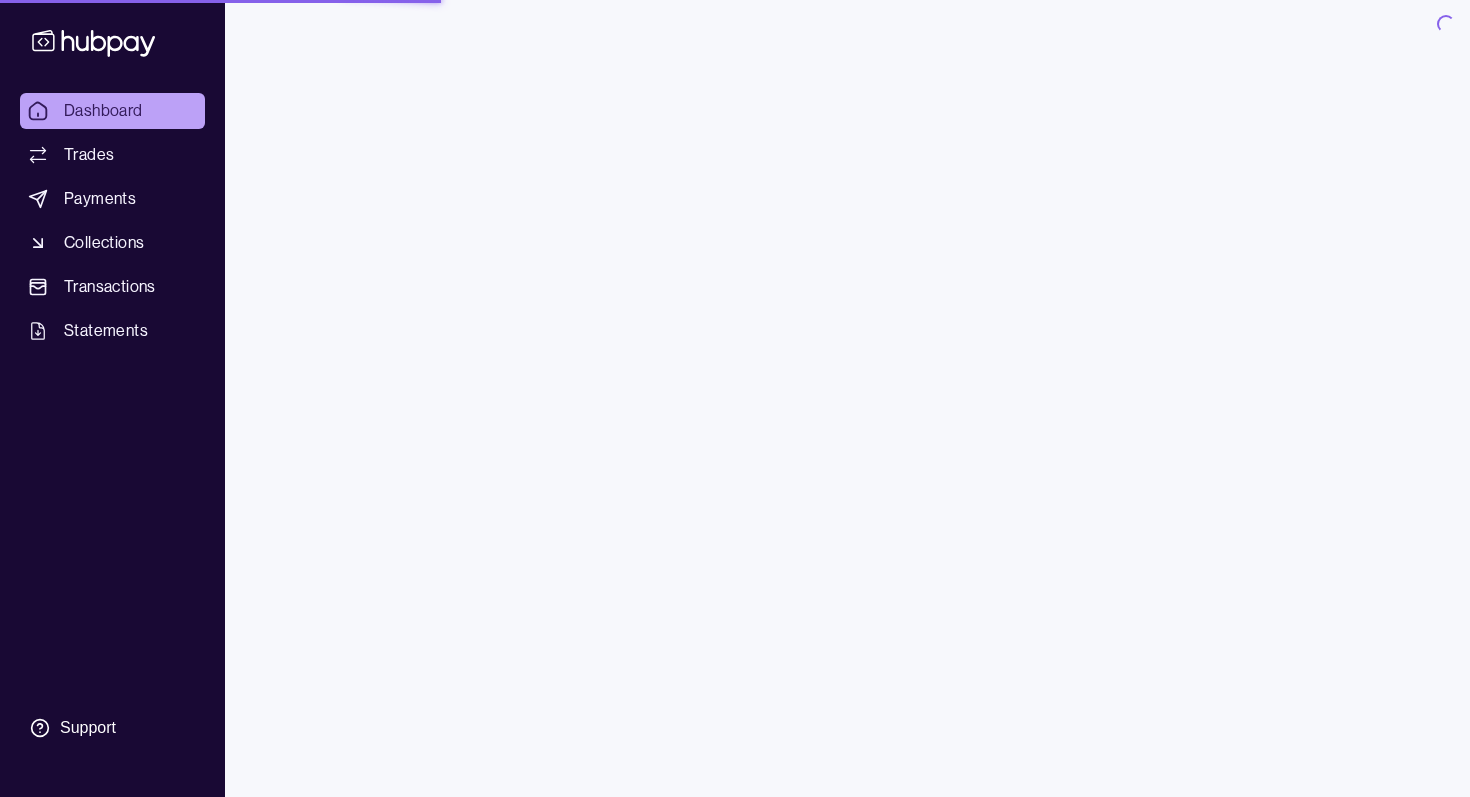 scroll, scrollTop: 0, scrollLeft: 0, axis: both 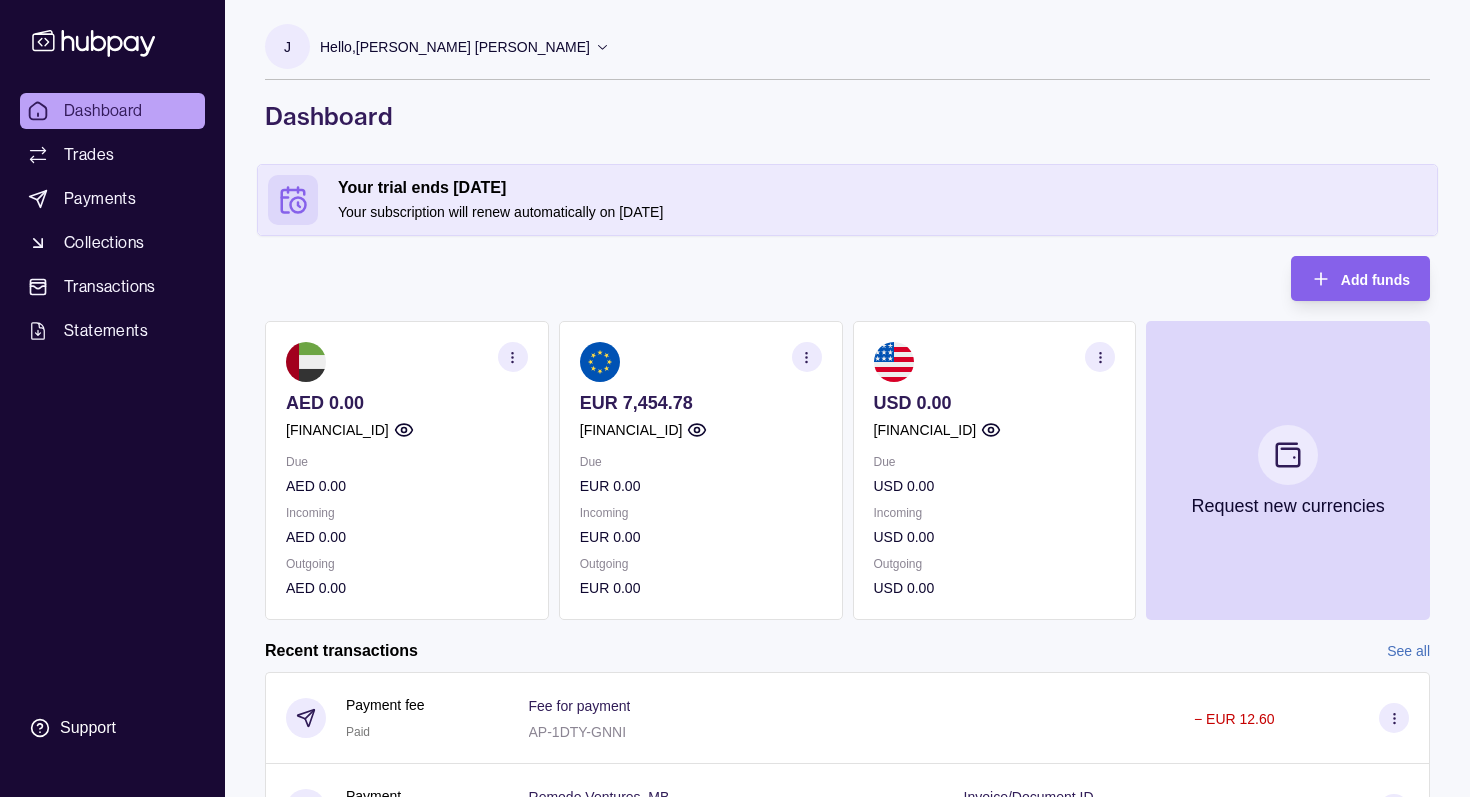 click 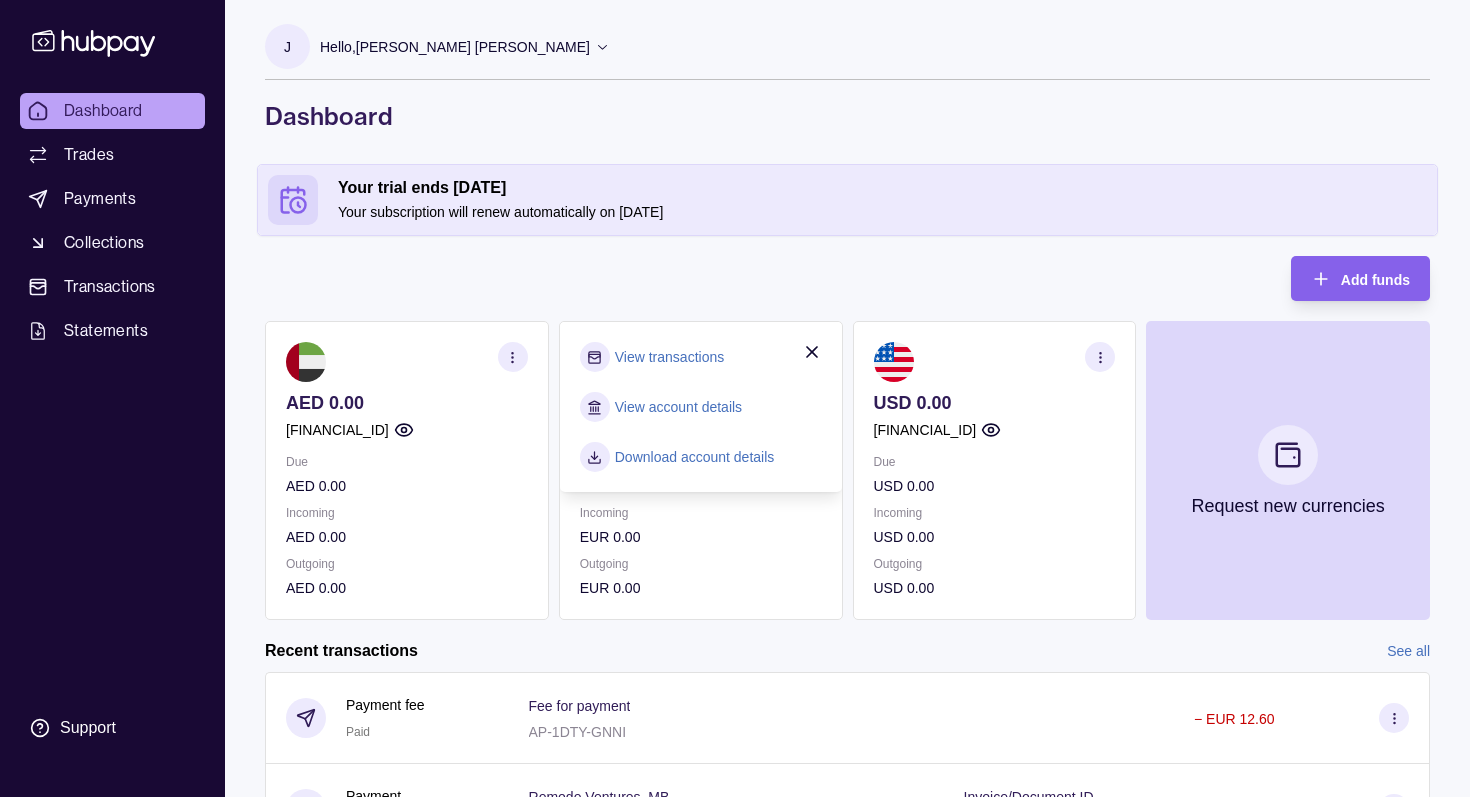 click on "View account details" at bounding box center (678, 407) 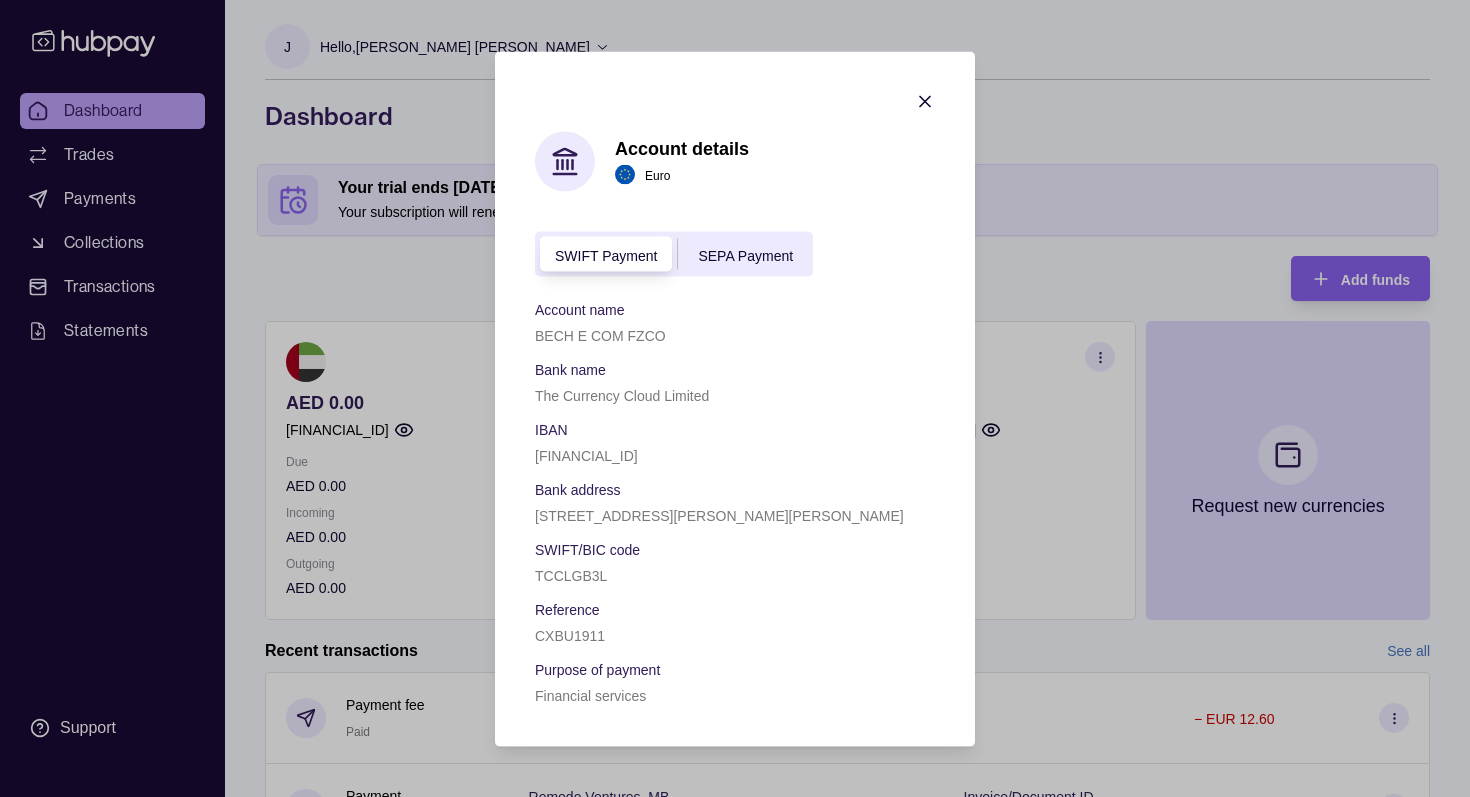 click on "SEPA Payment" at bounding box center [745, 254] 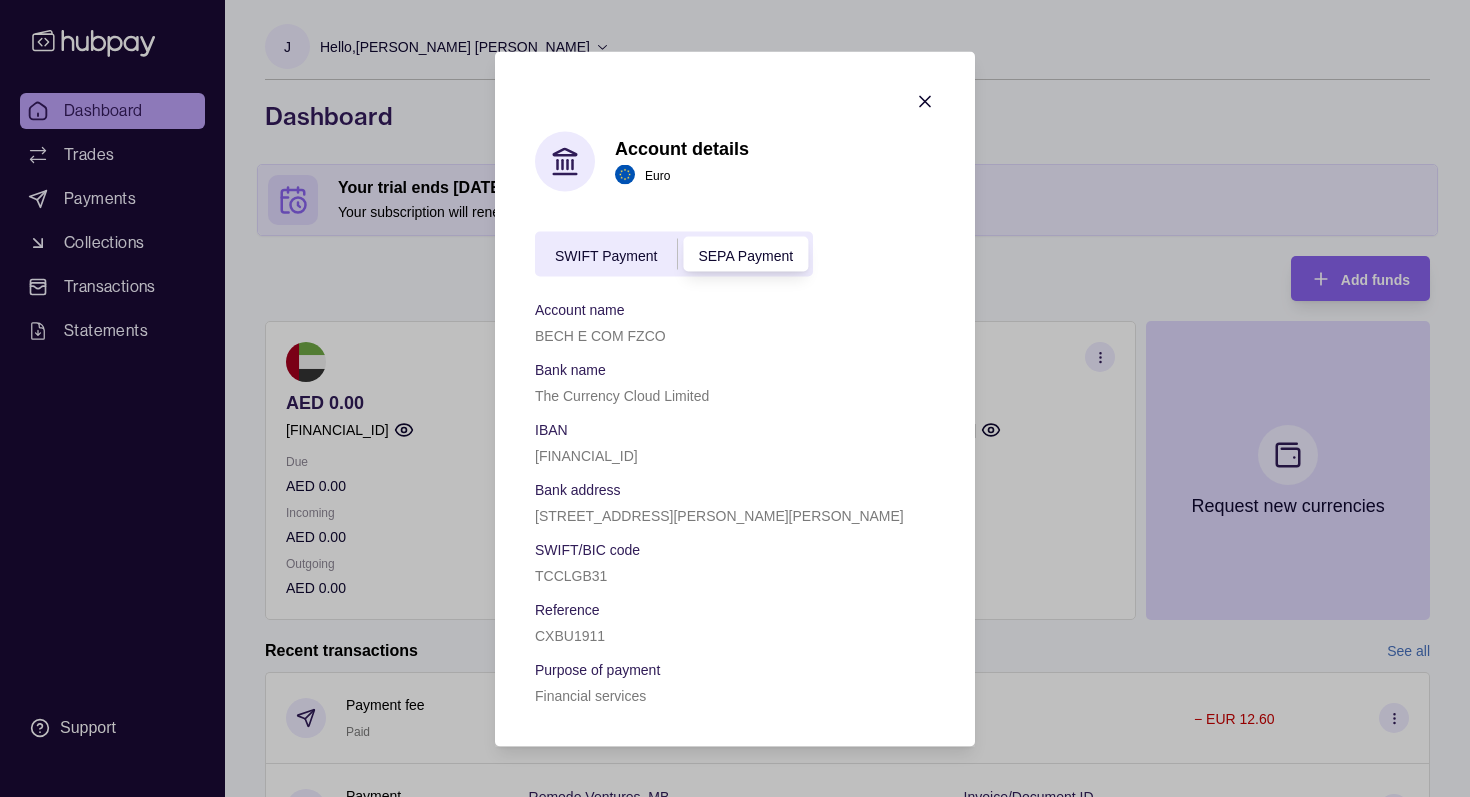 click on "GB74TCCL00997985955061" at bounding box center (586, 455) 